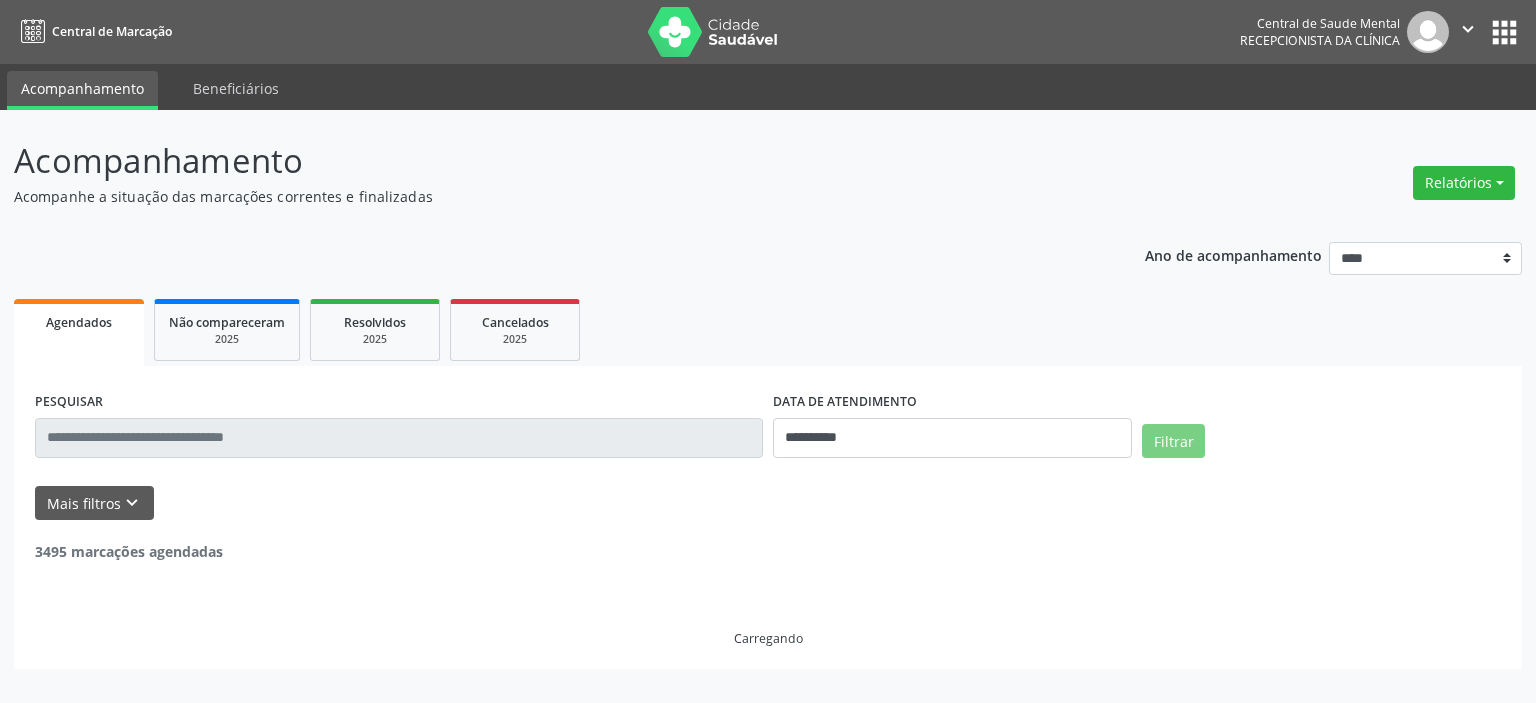scroll, scrollTop: 0, scrollLeft: 0, axis: both 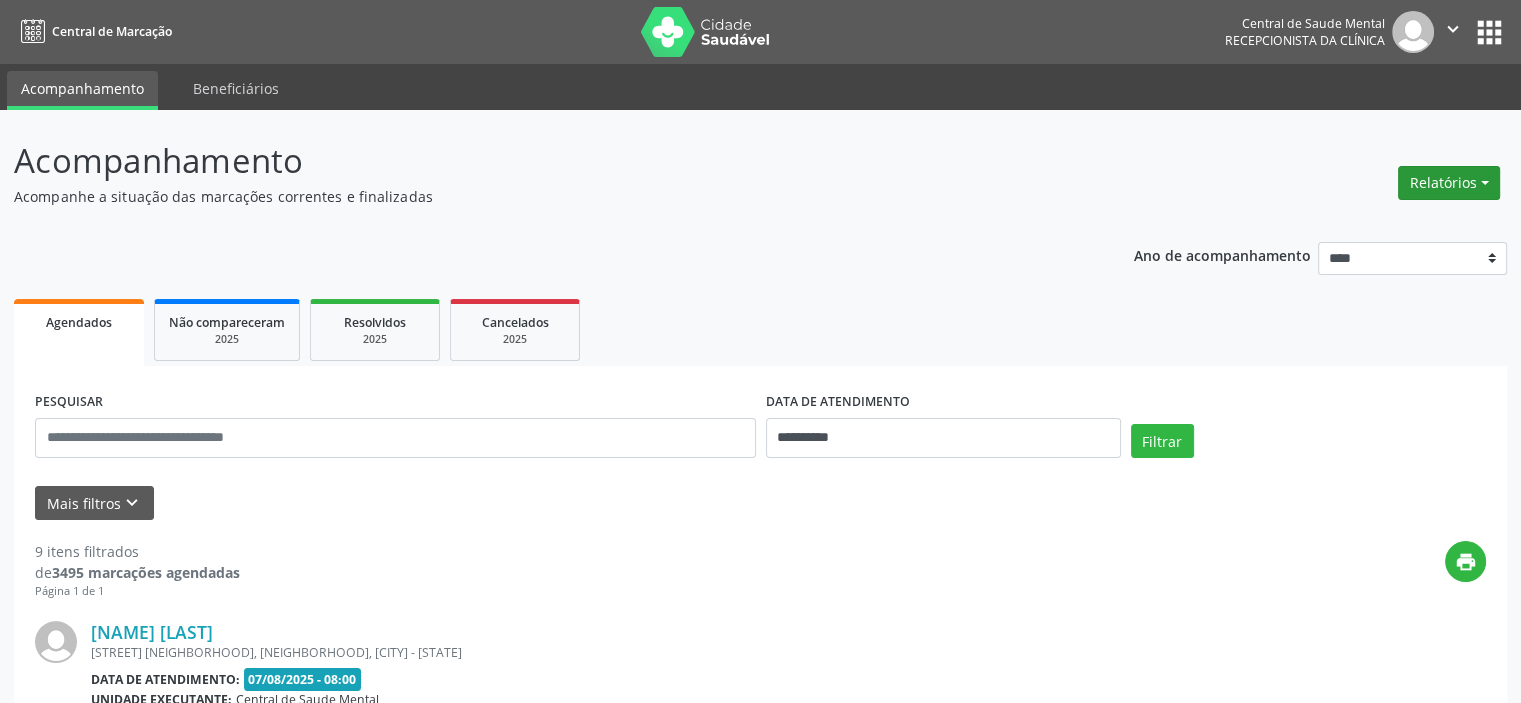 click on "Relatórios" at bounding box center (1449, 183) 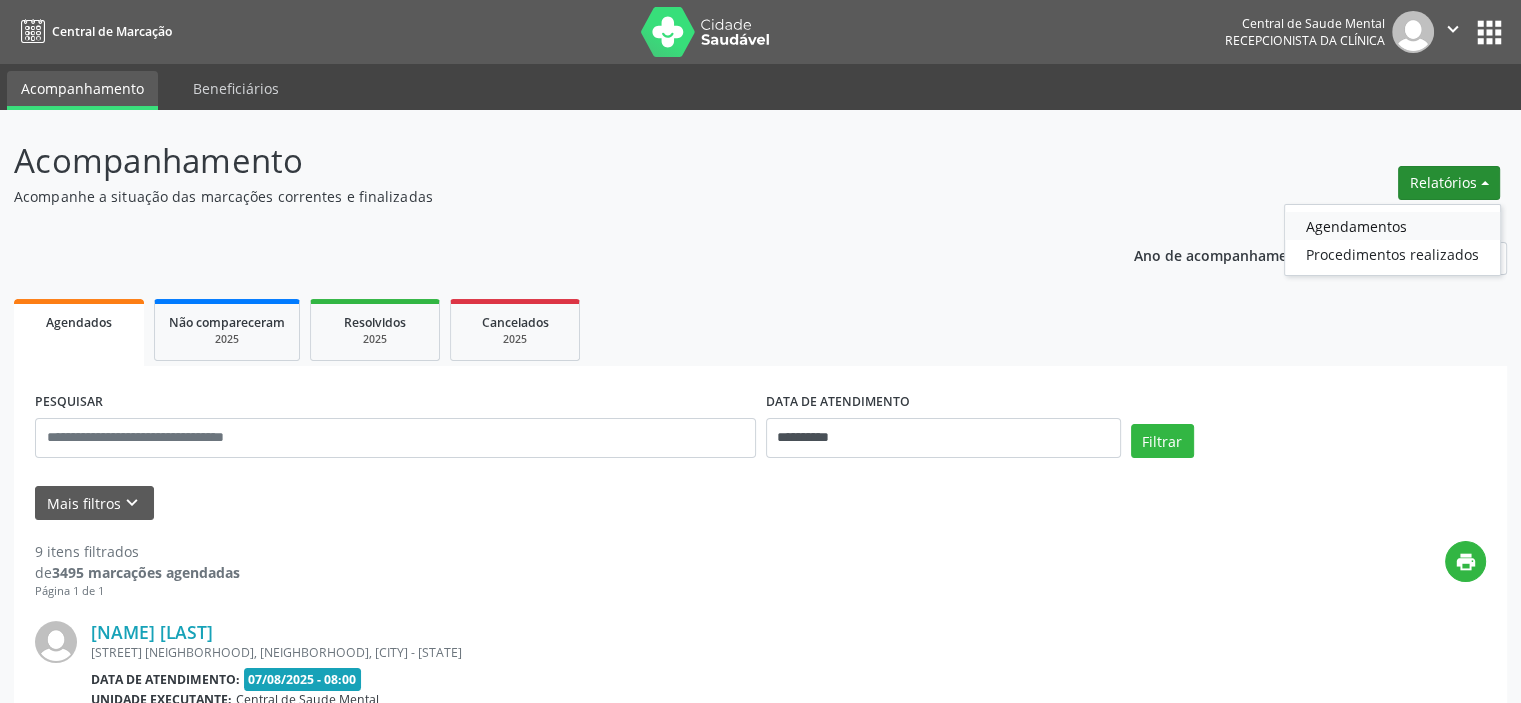 click on "Agendamentos" at bounding box center [1392, 226] 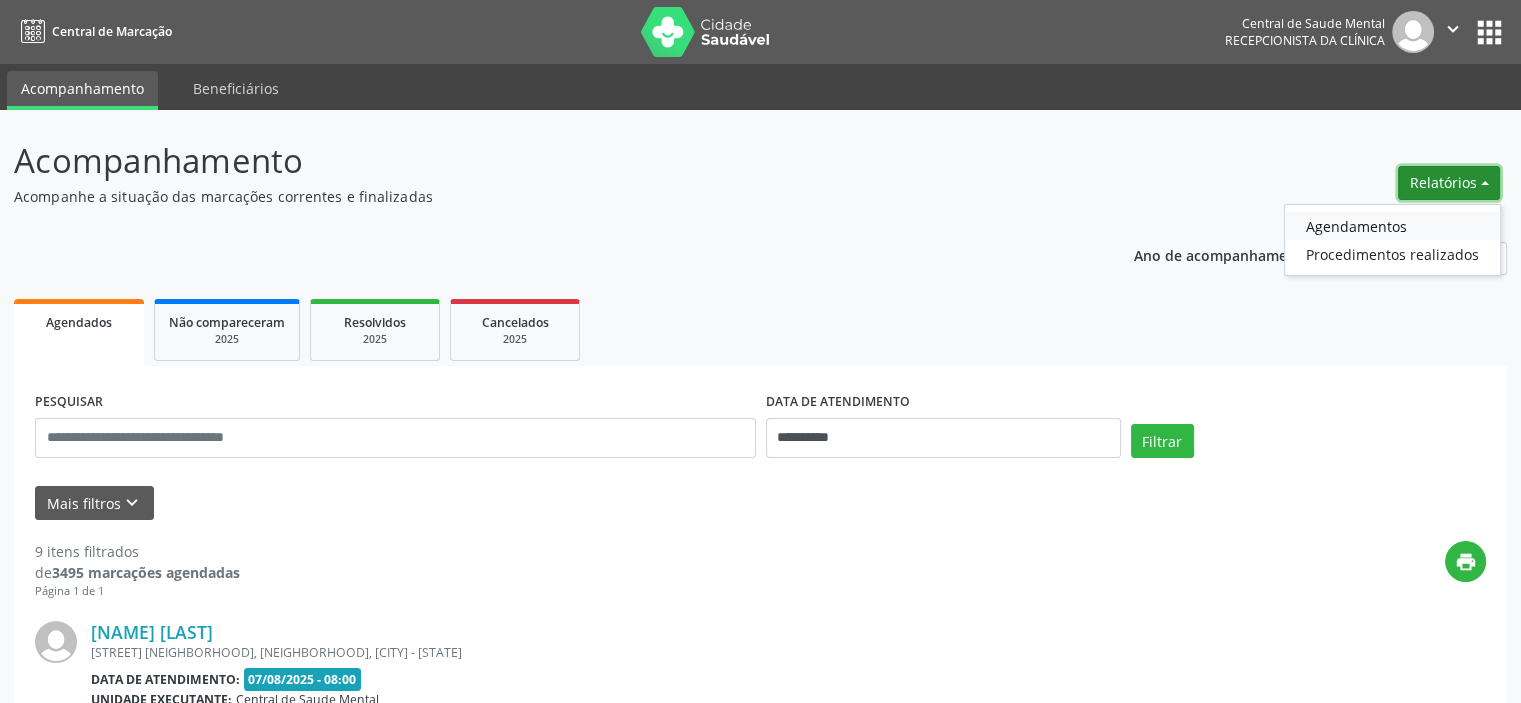 select on "*" 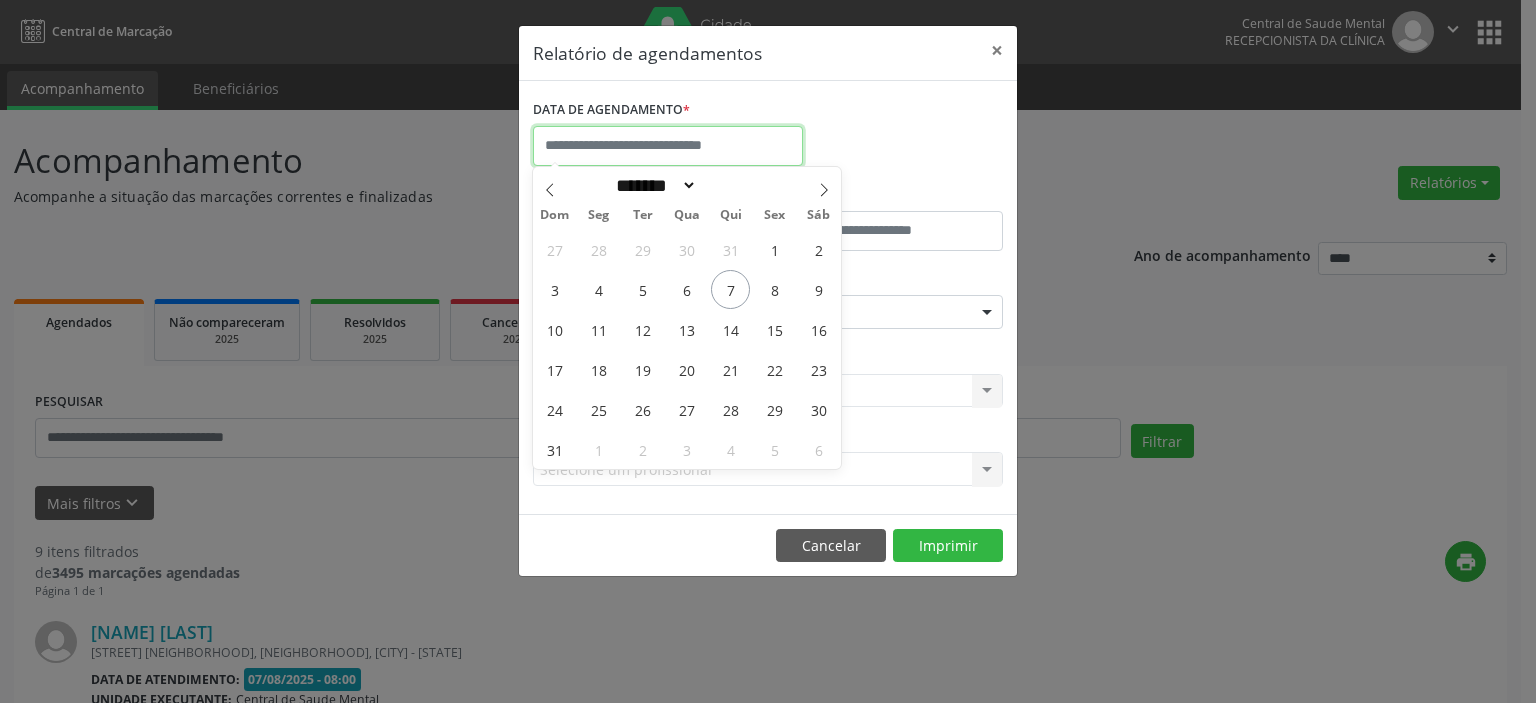 click at bounding box center (668, 146) 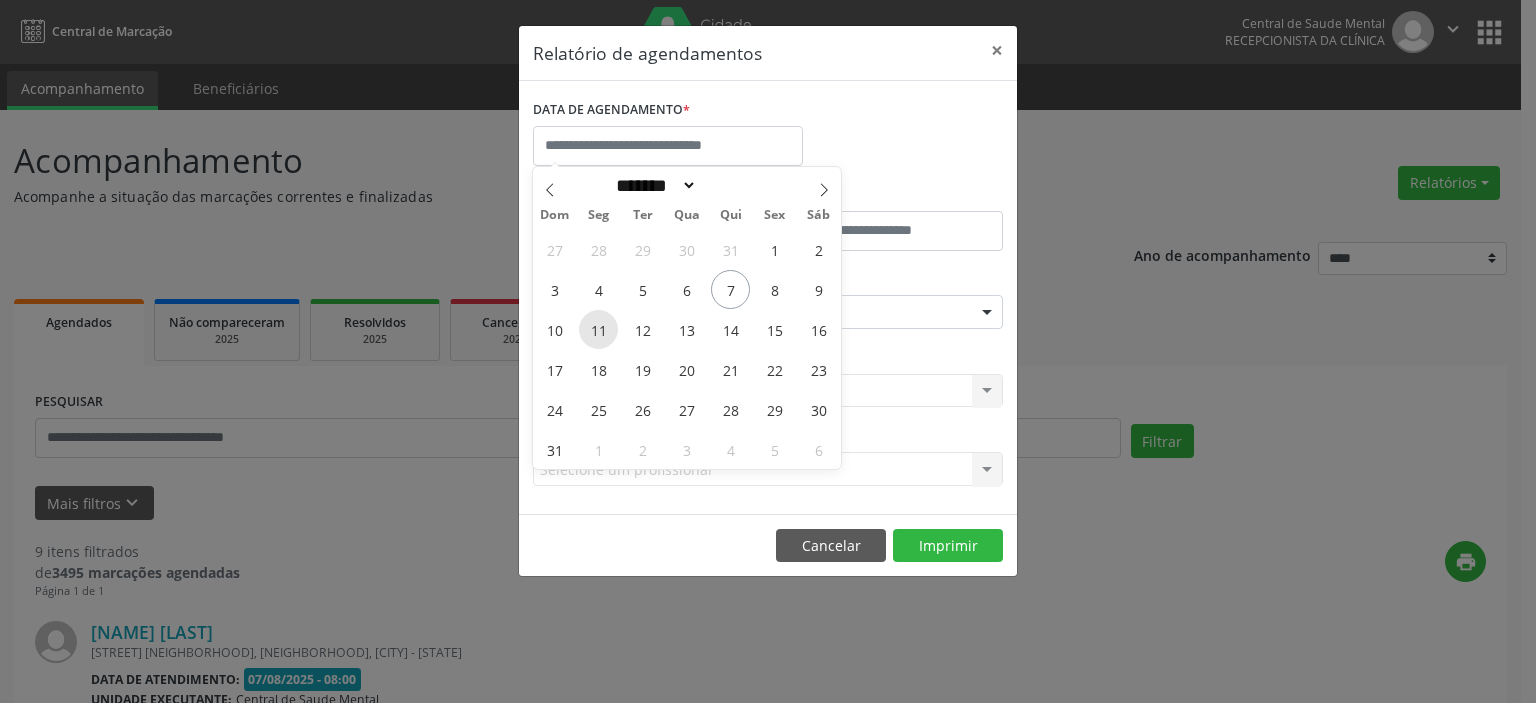 click on "11" at bounding box center [598, 329] 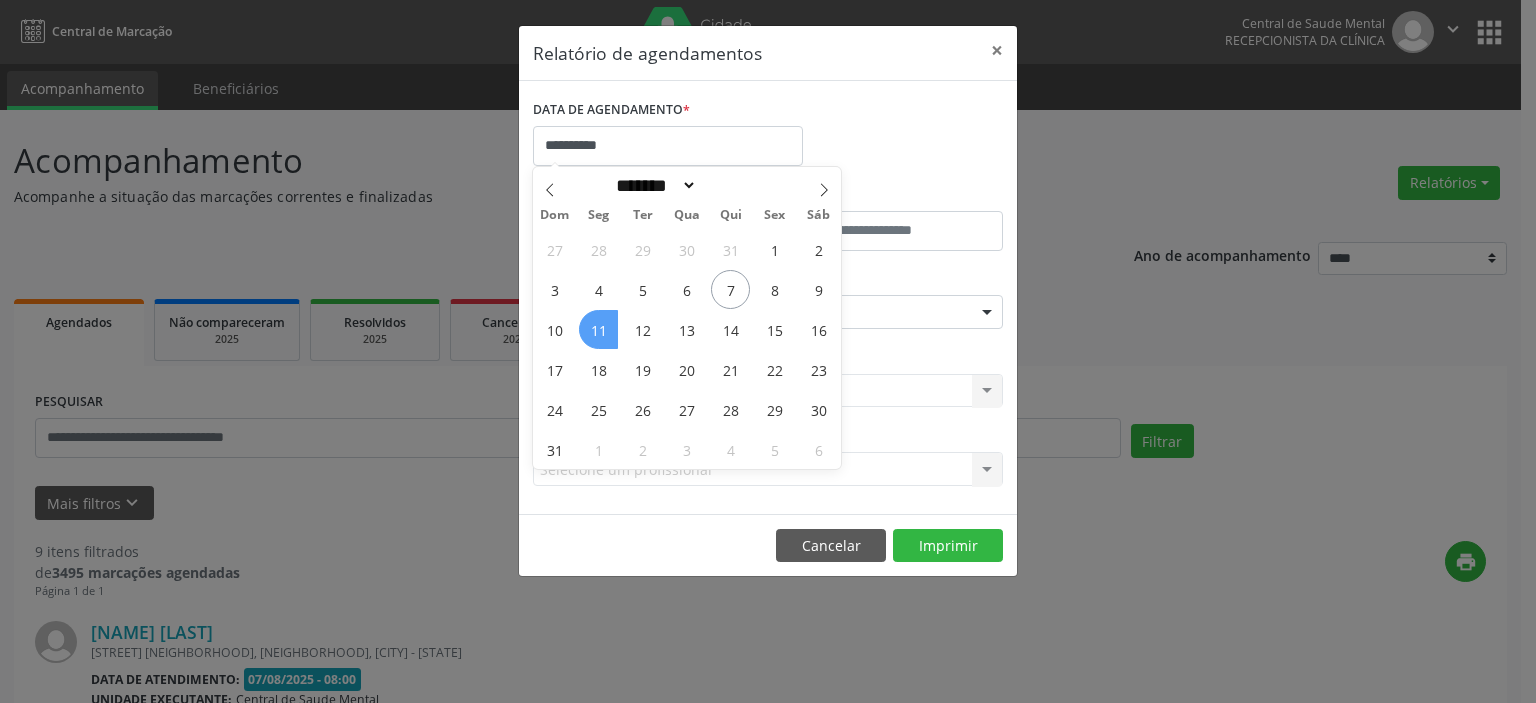 click on "11" at bounding box center (598, 329) 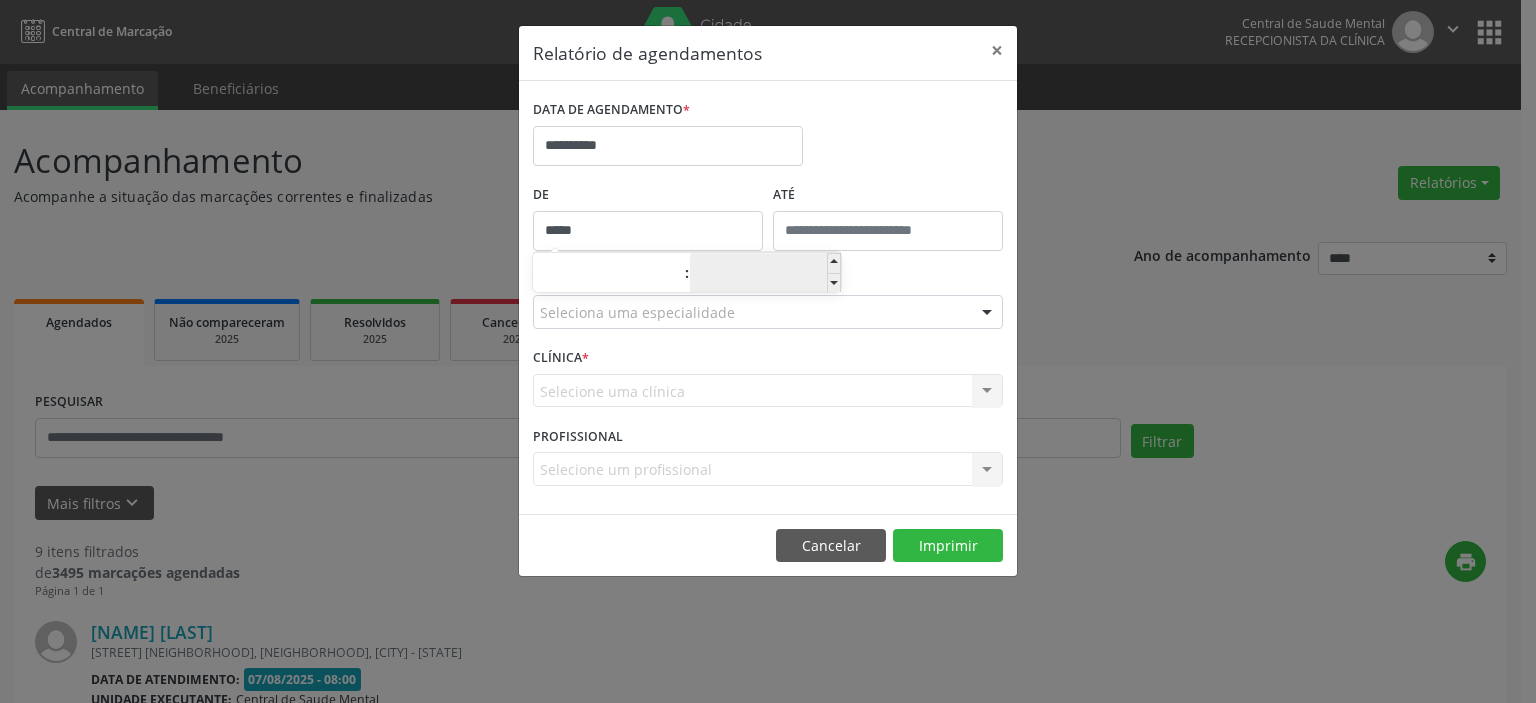 click on "*****" at bounding box center [648, 231] 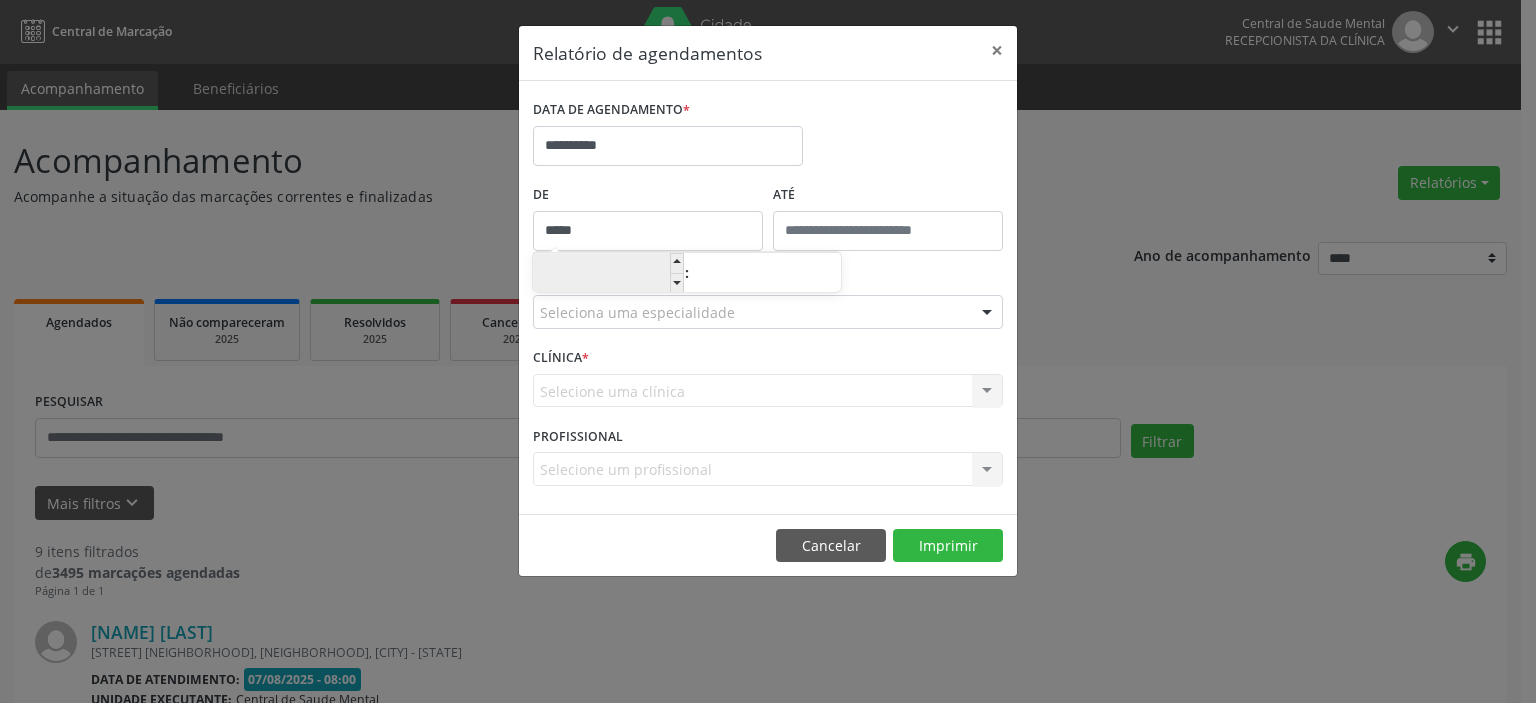 click on "**" at bounding box center [608, 274] 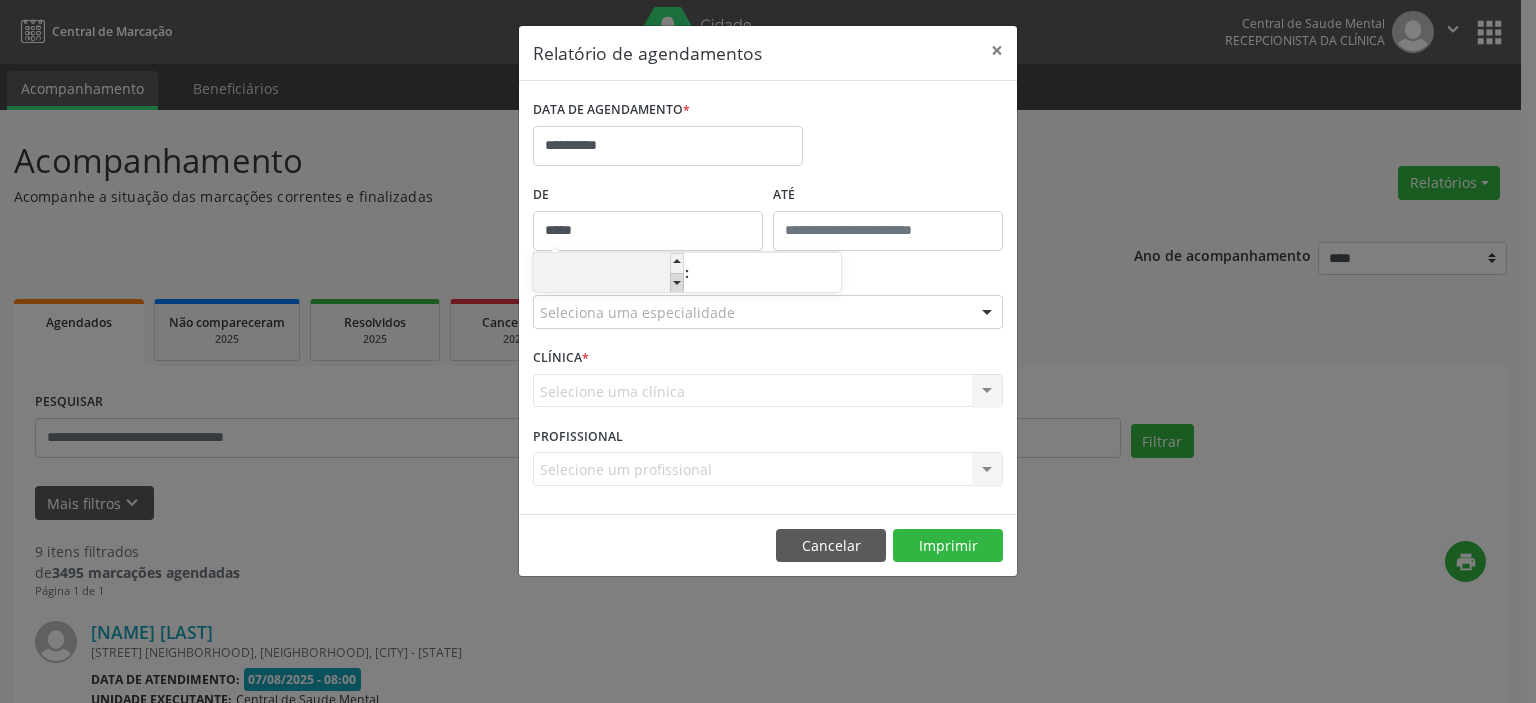 click at bounding box center [677, 283] 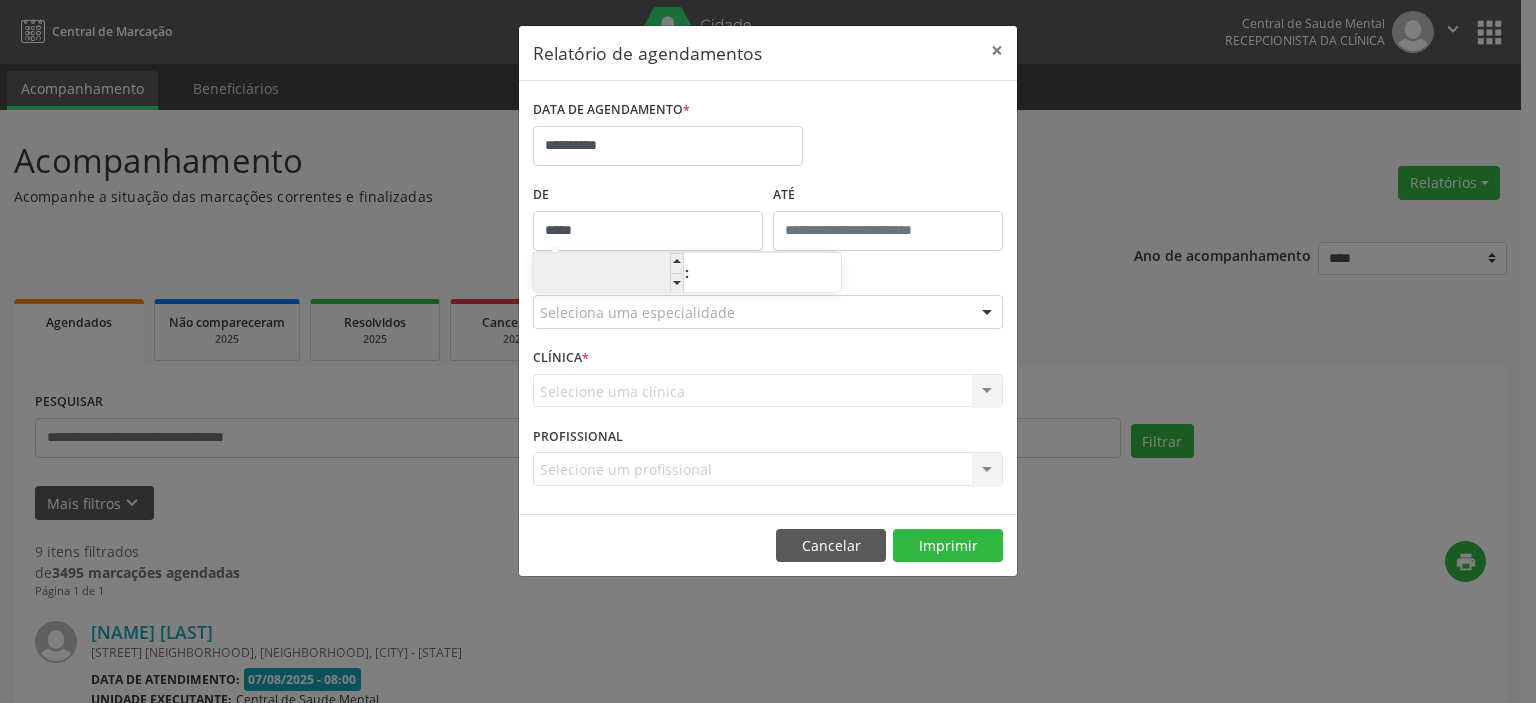 click on "**" at bounding box center (608, 274) 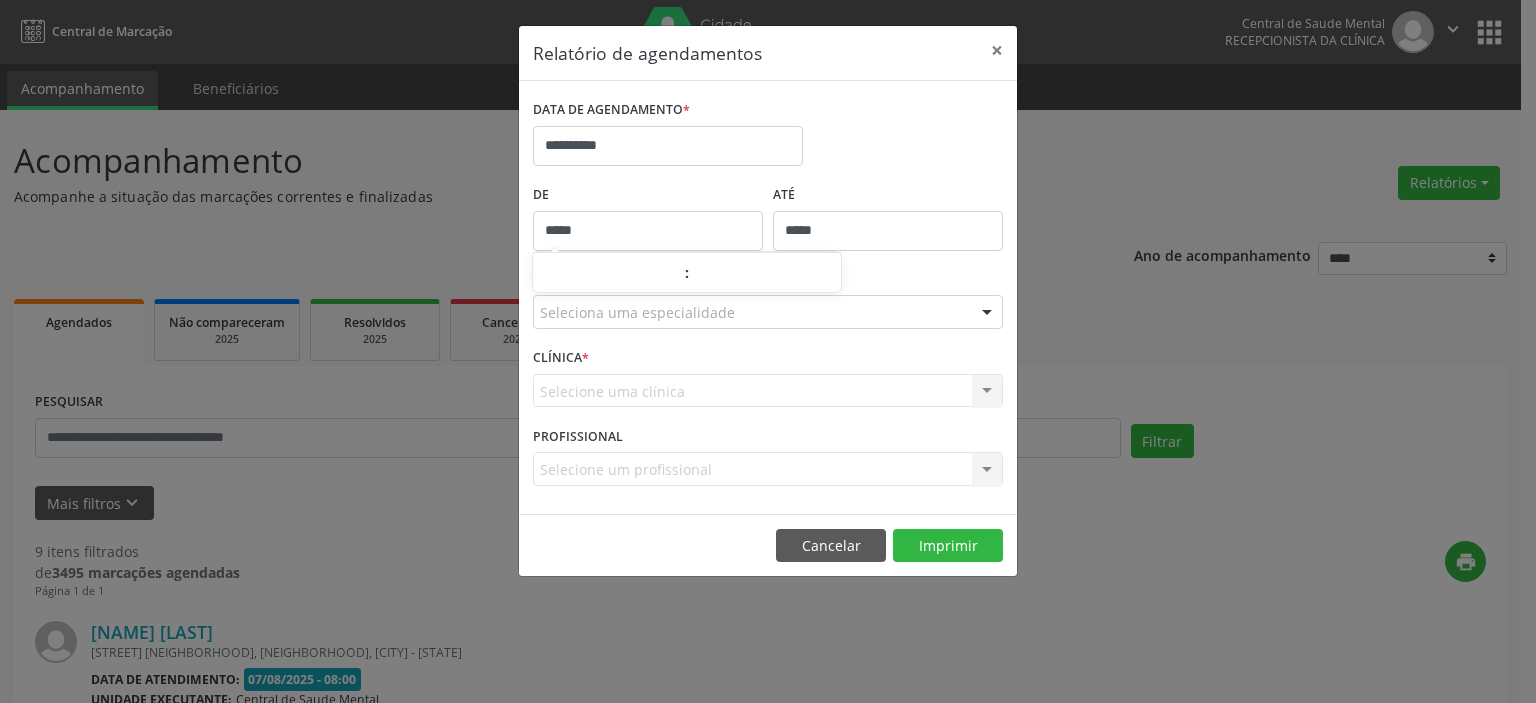 click on "*****" at bounding box center [888, 231] 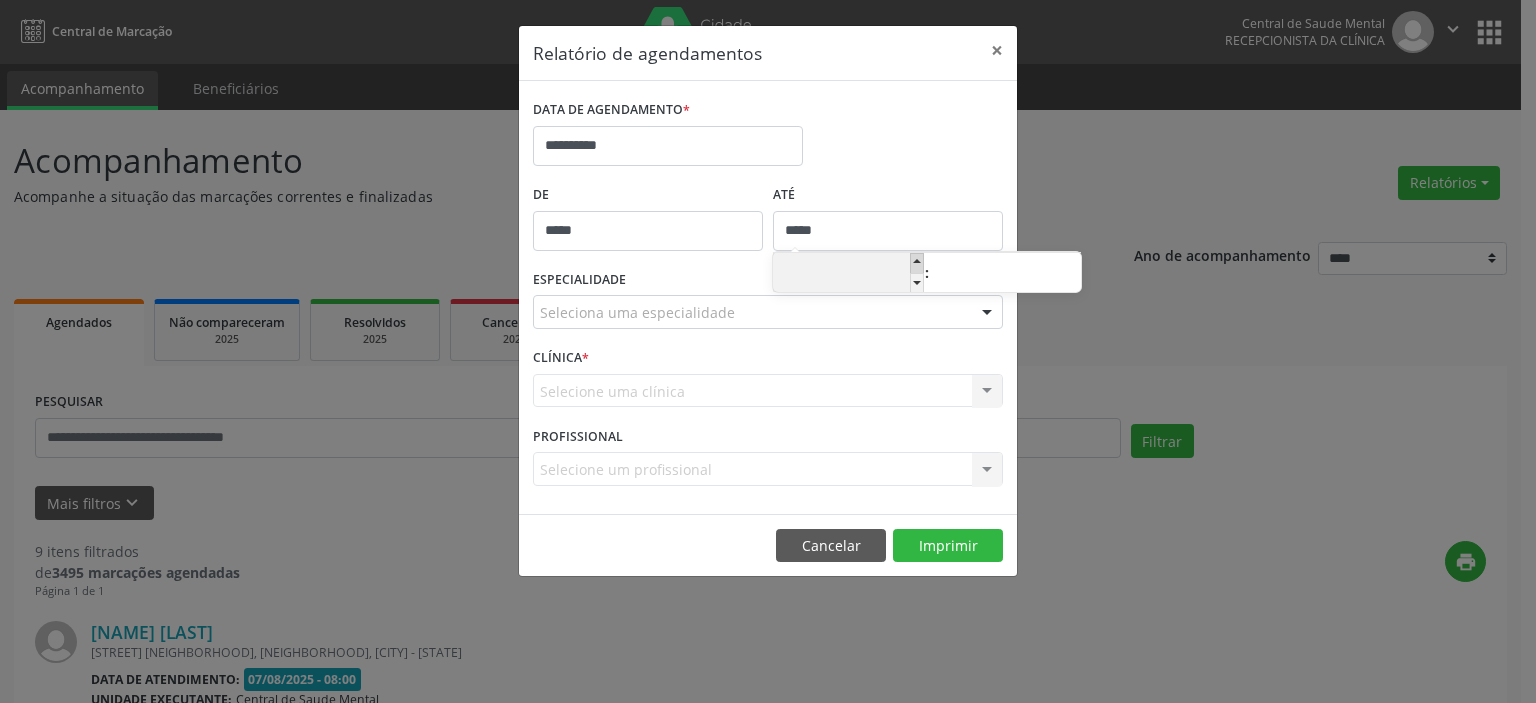 click at bounding box center [917, 263] 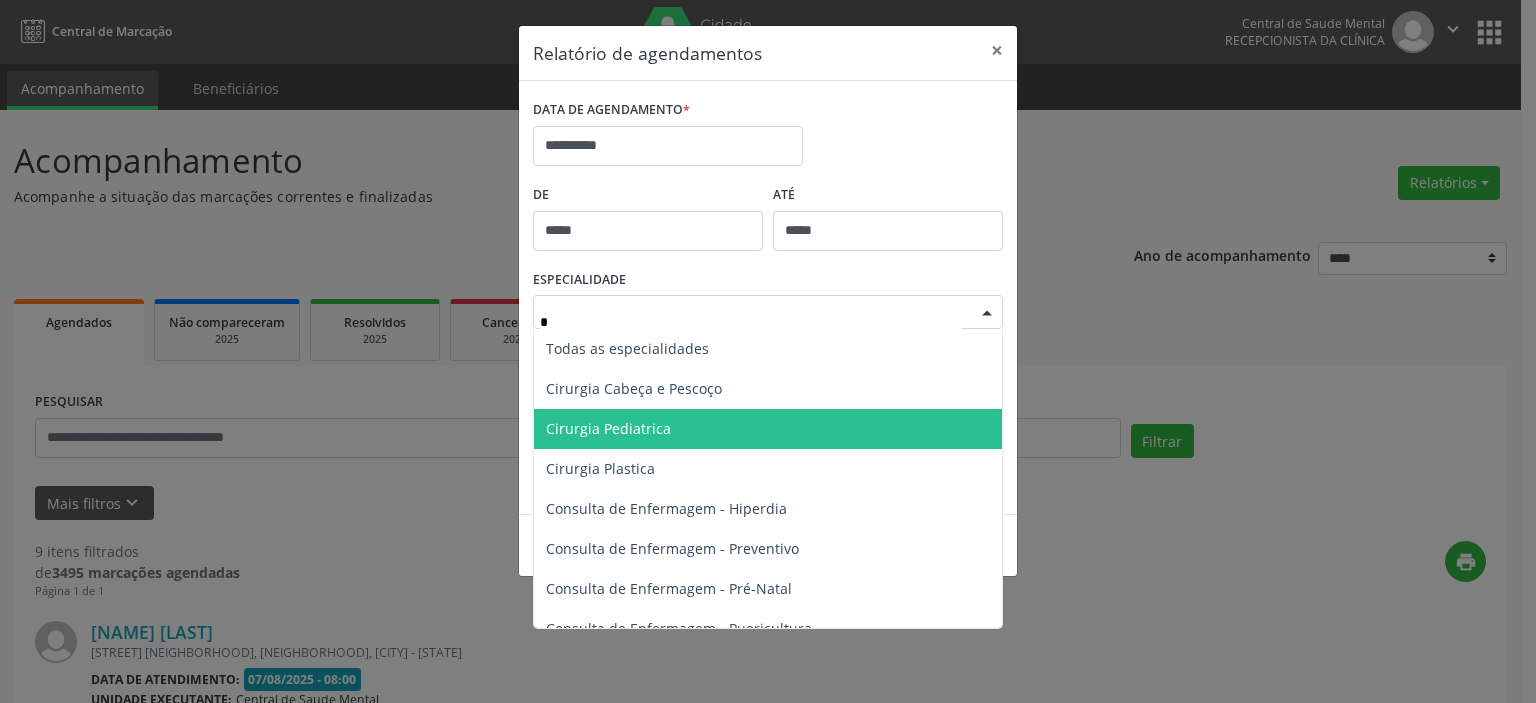 type on "**" 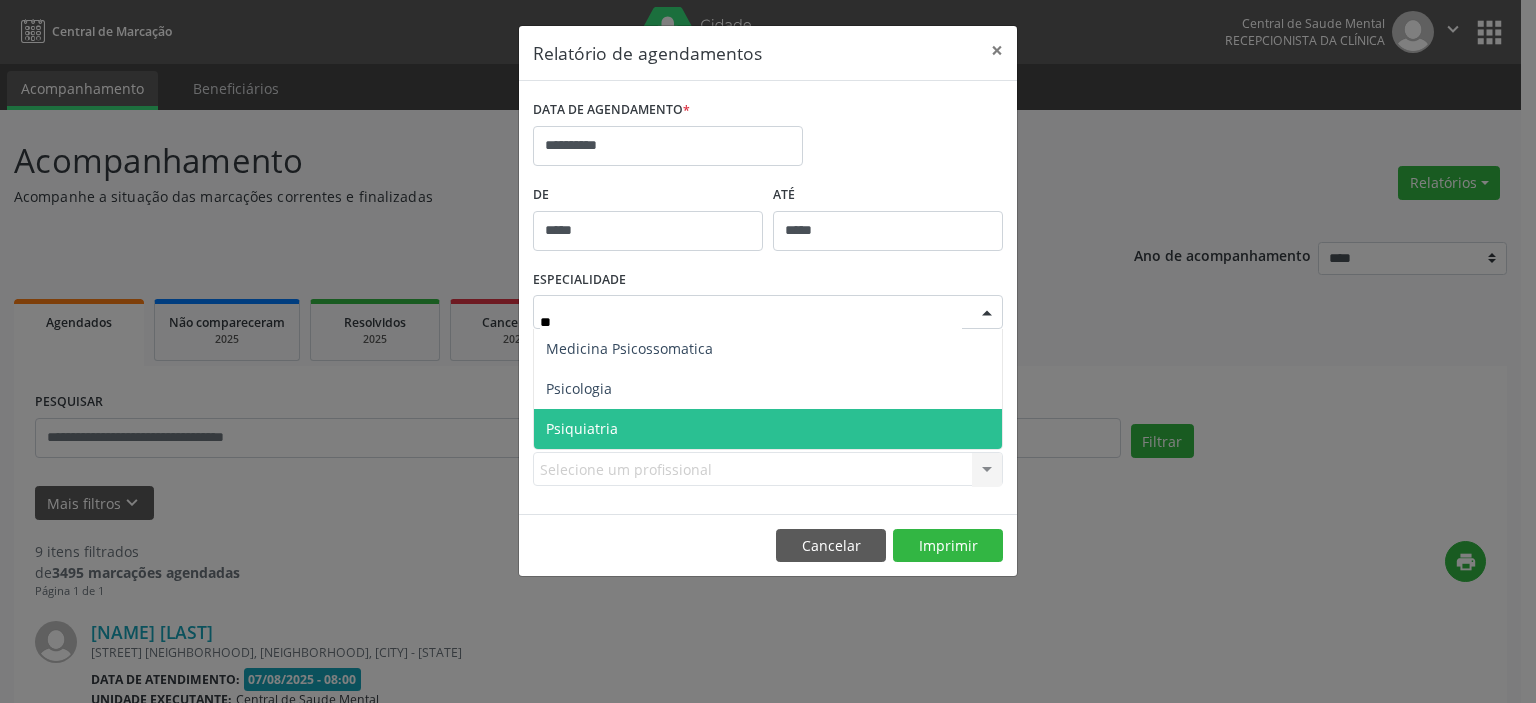 click on "Psiquiatria" at bounding box center [768, 429] 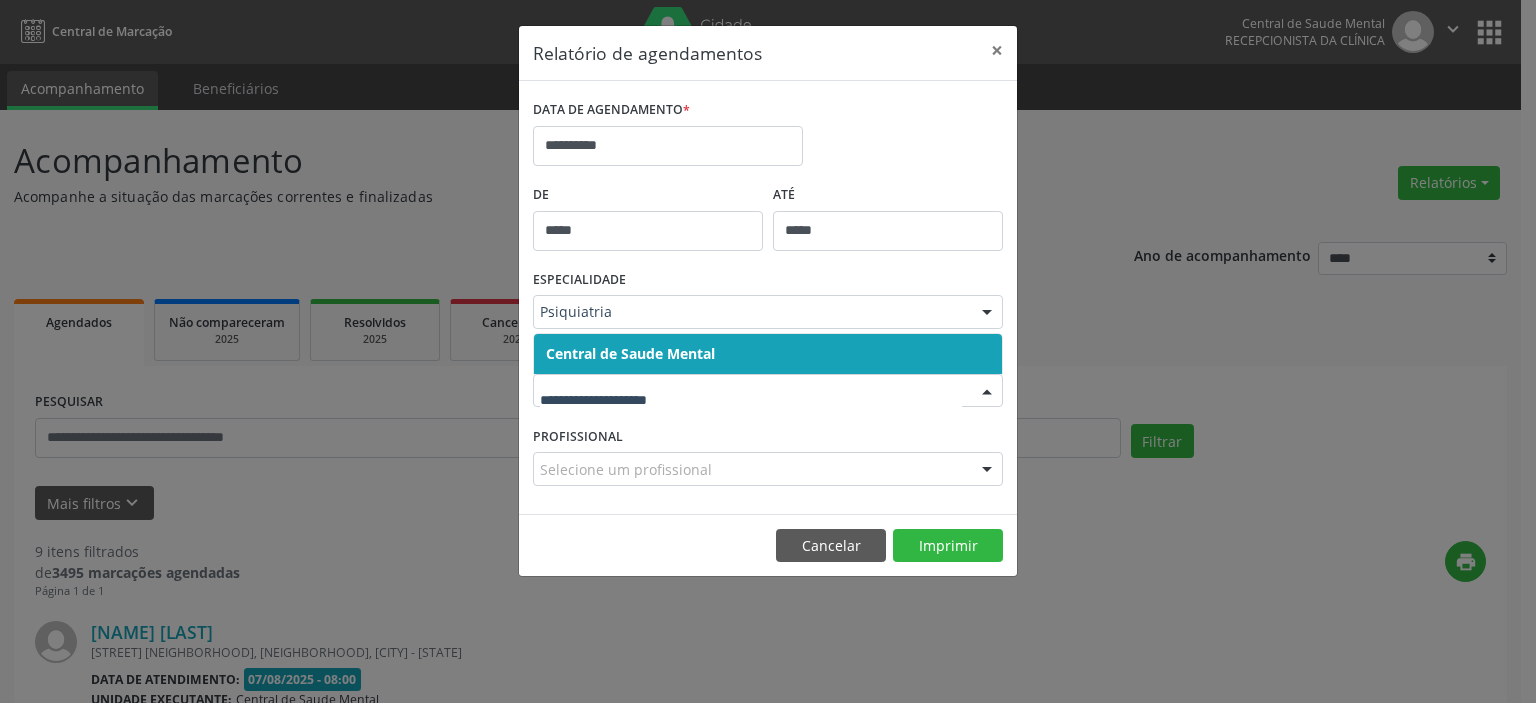 click on "Central de Saude Mental" at bounding box center [630, 353] 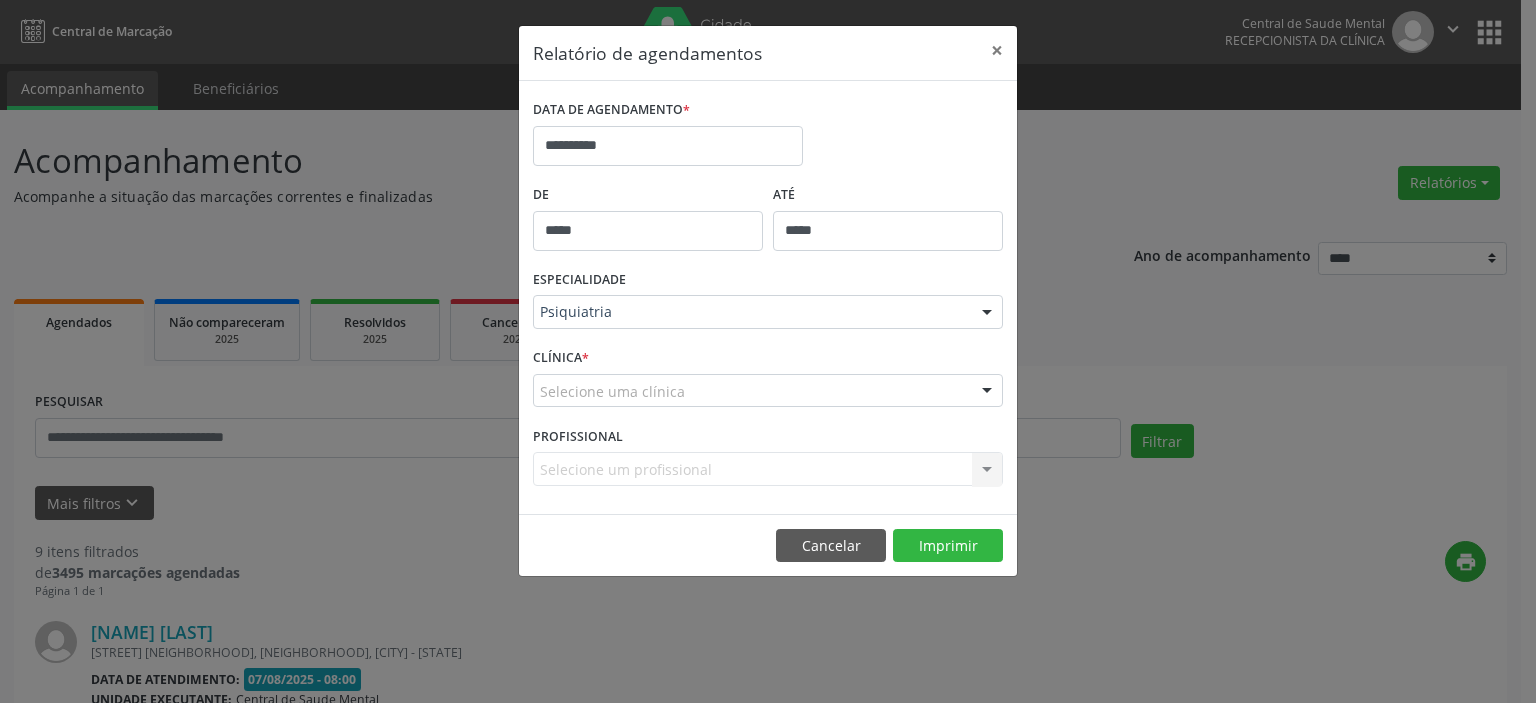 click on "Selecione um profissional
Nenhum resultado encontrado para: "   "
Não há nenhuma opção para ser exibida." at bounding box center [768, 469] 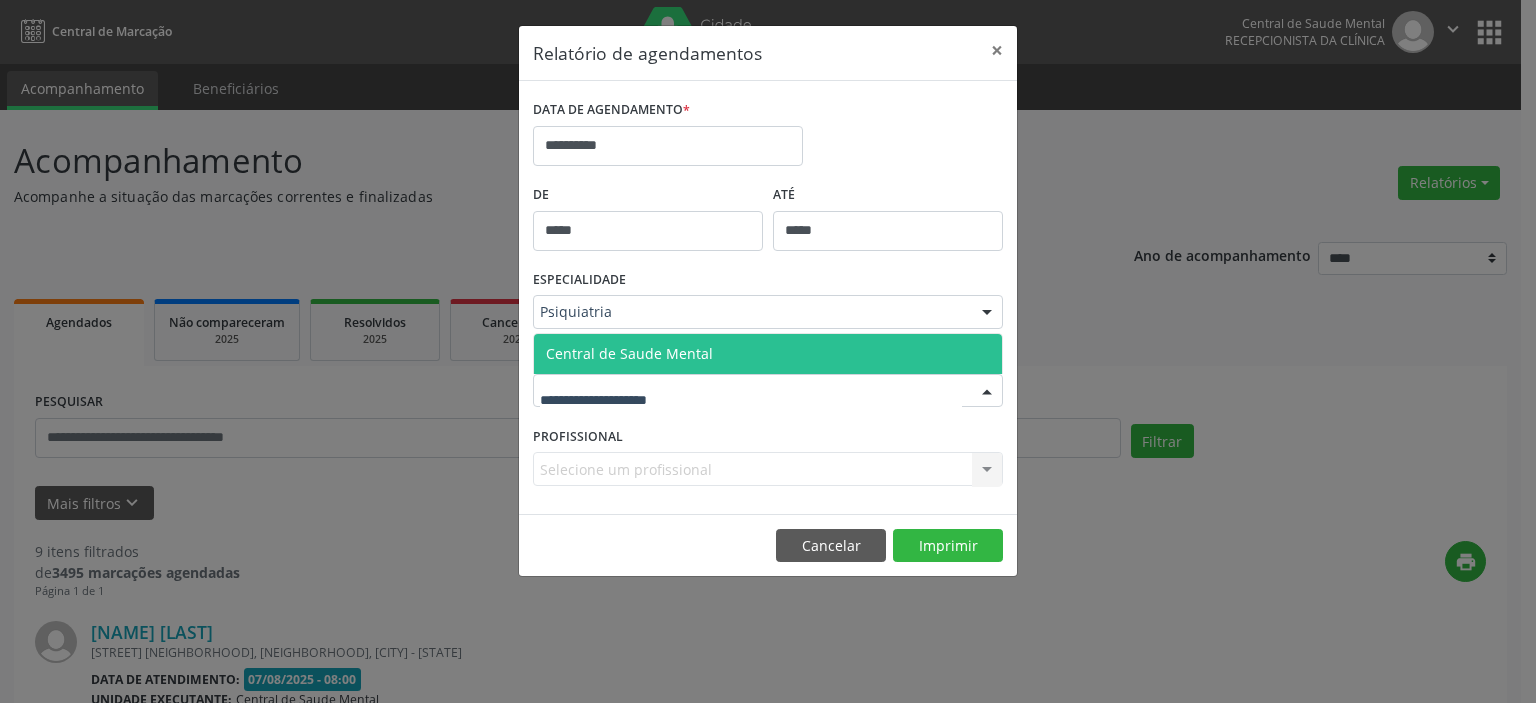click at bounding box center [768, 391] 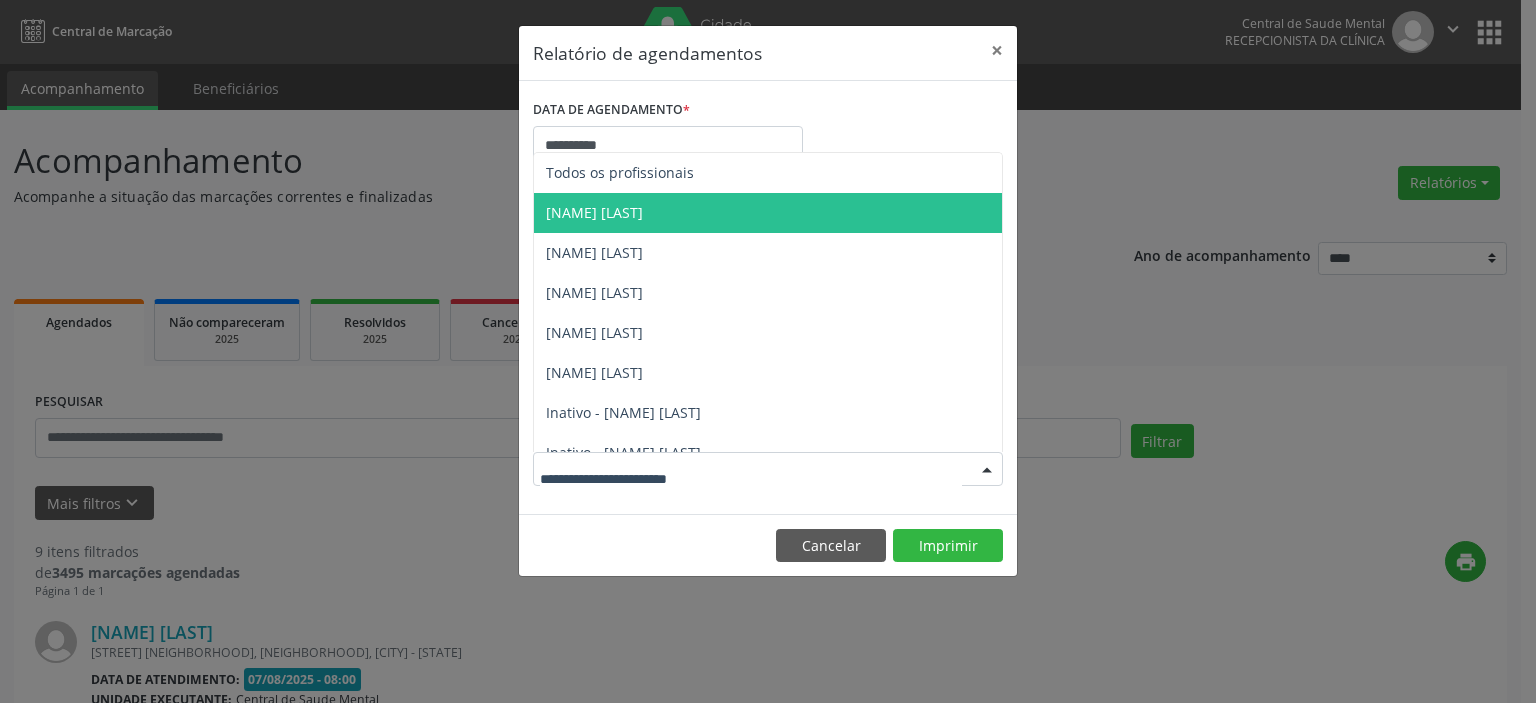 click on "[NAME] [LAST]" at bounding box center (594, 212) 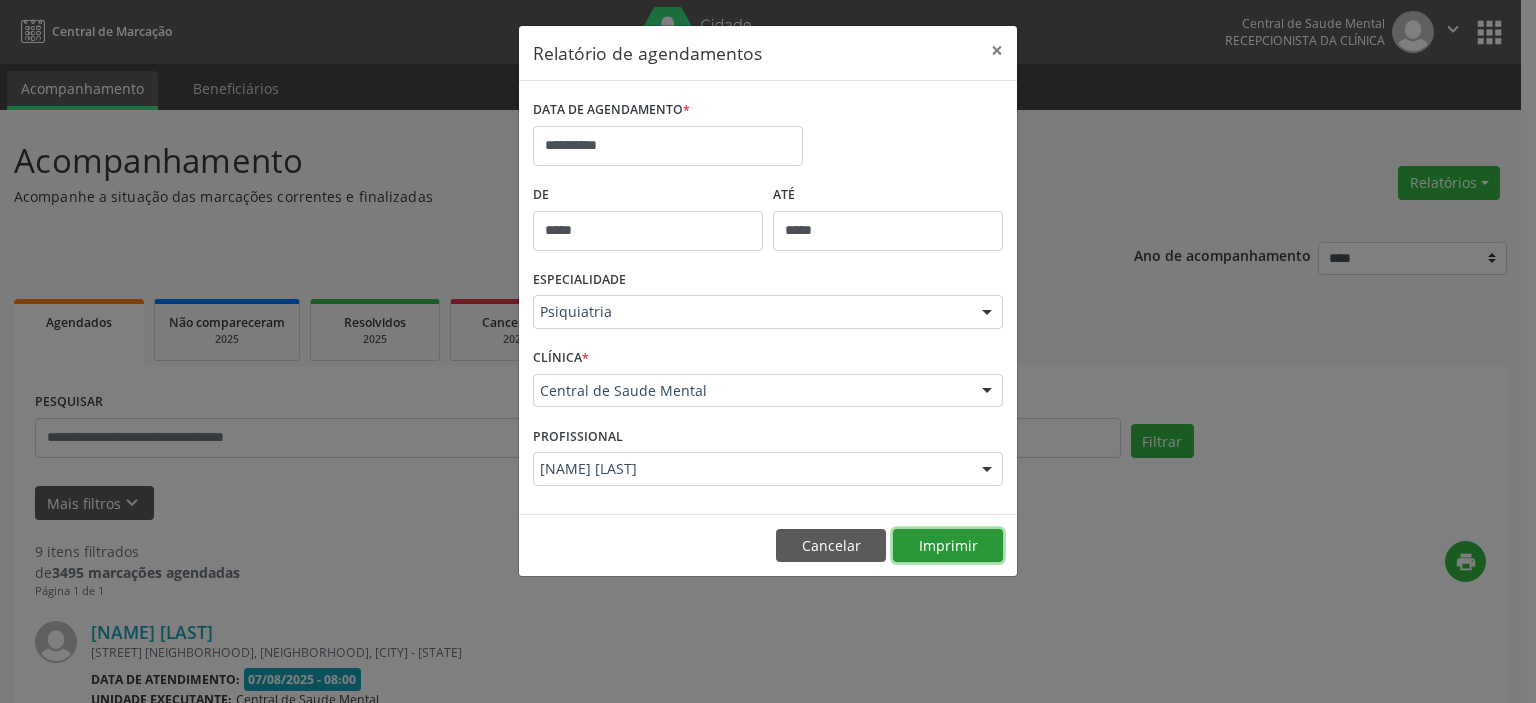 click on "Imprimir" at bounding box center (948, 546) 